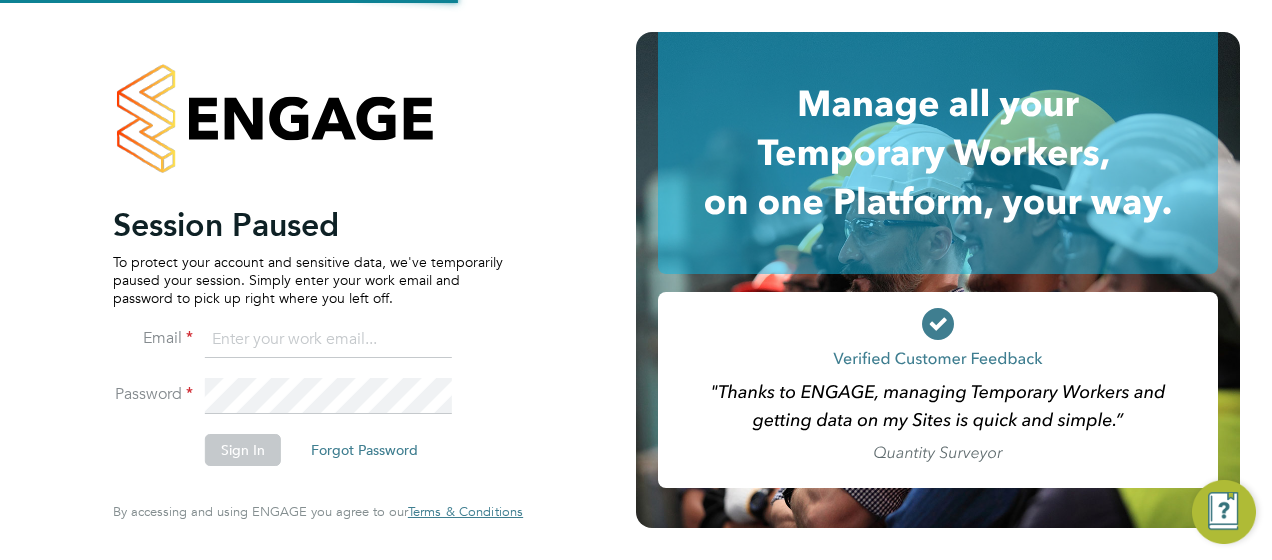 scroll, scrollTop: 0, scrollLeft: 0, axis: both 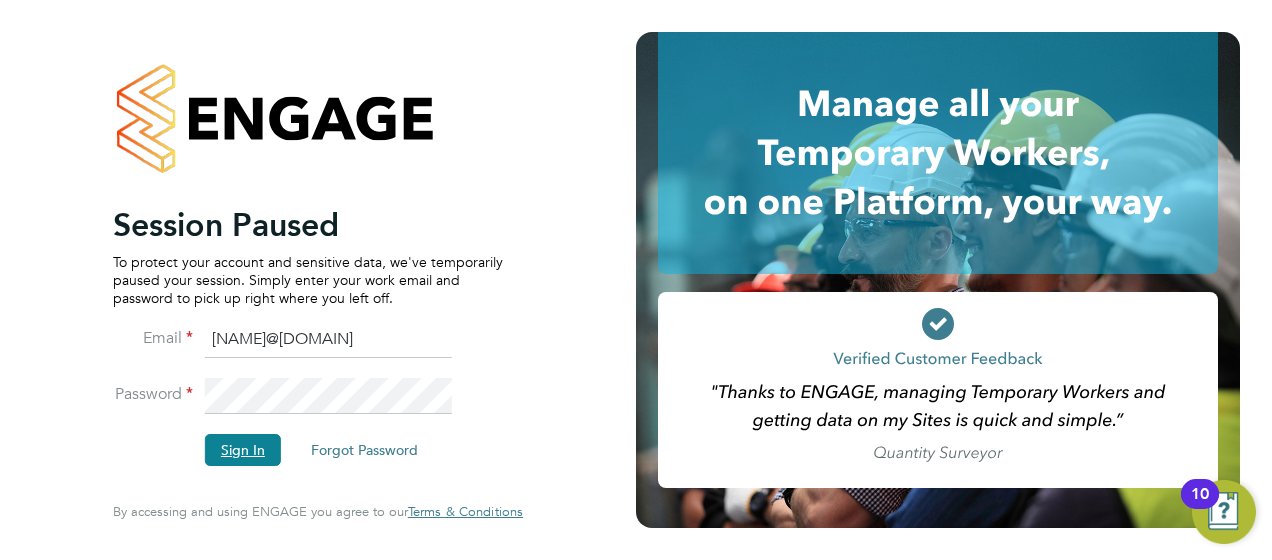 click on "Sign In" 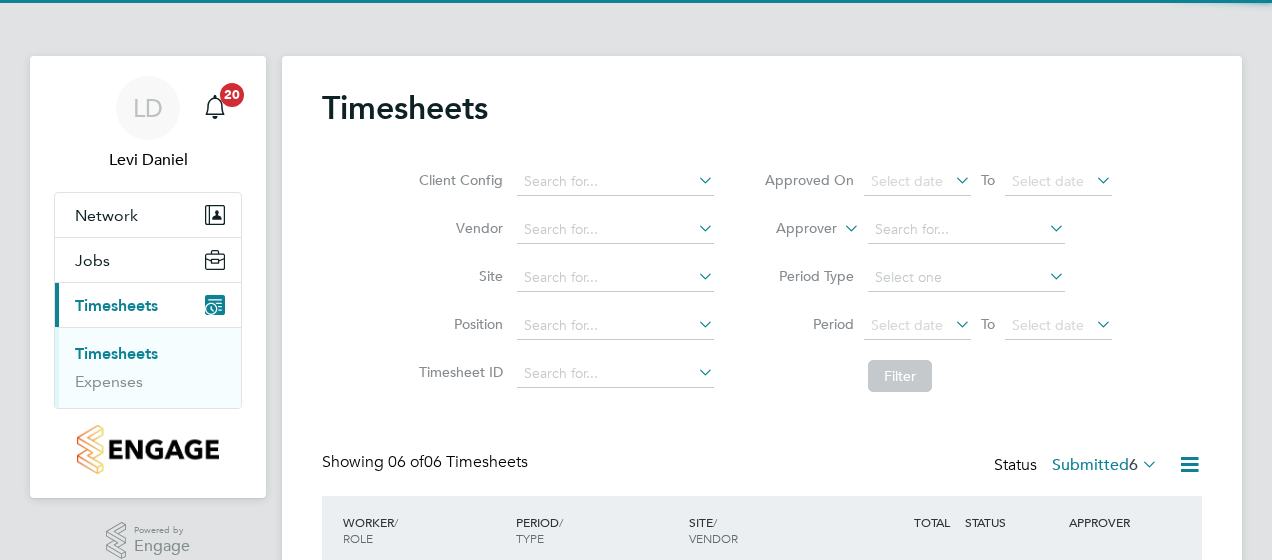 scroll, scrollTop: 0, scrollLeft: 0, axis: both 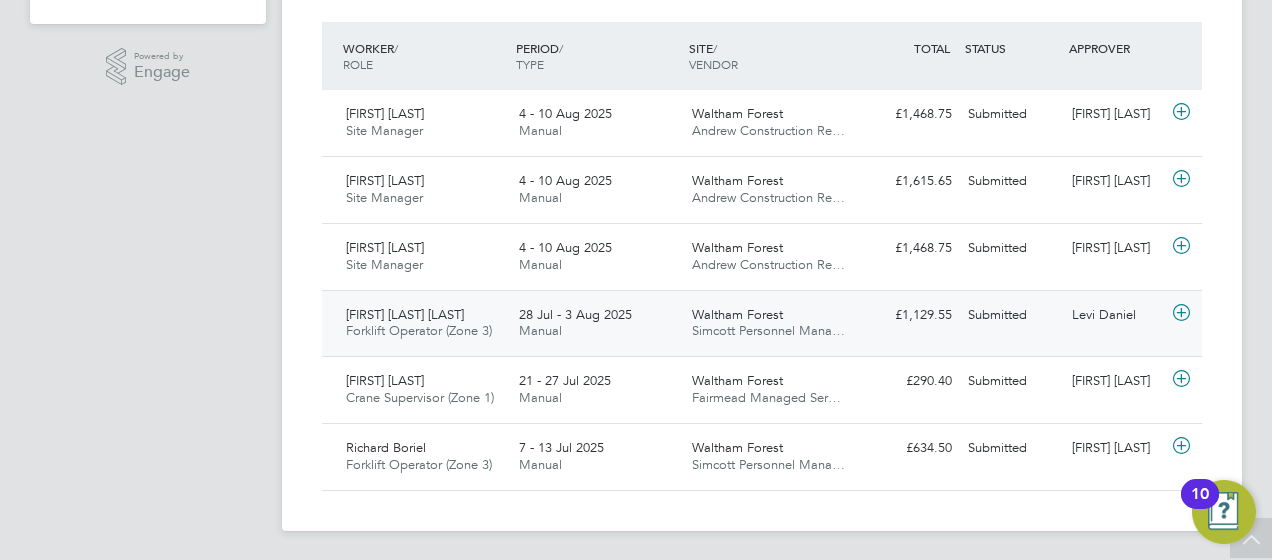 click 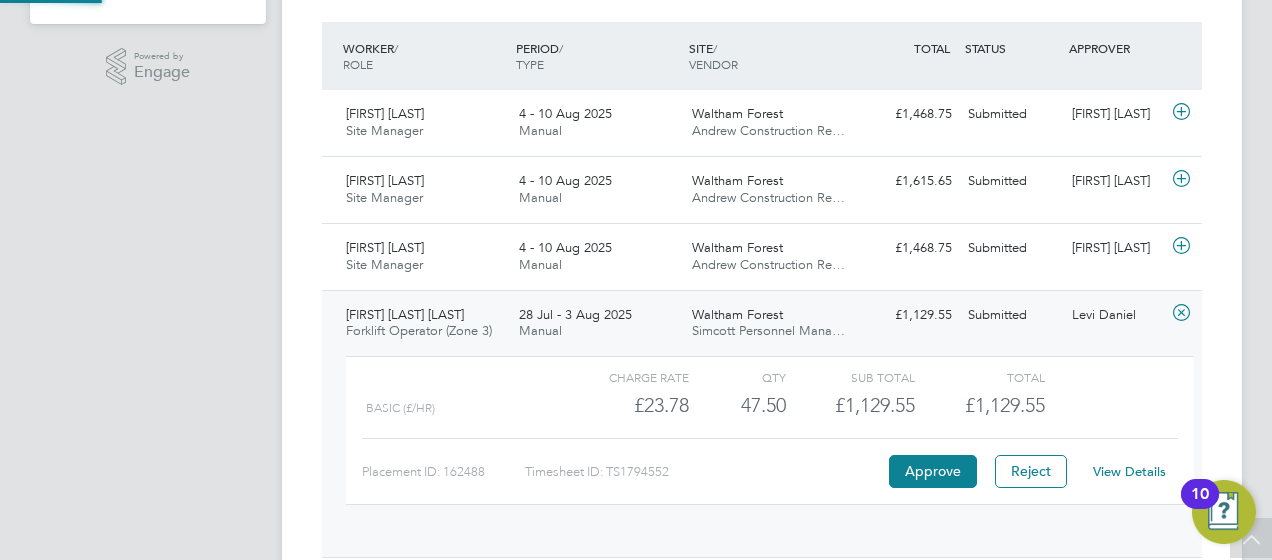 scroll, scrollTop: 10, scrollLeft: 10, axis: both 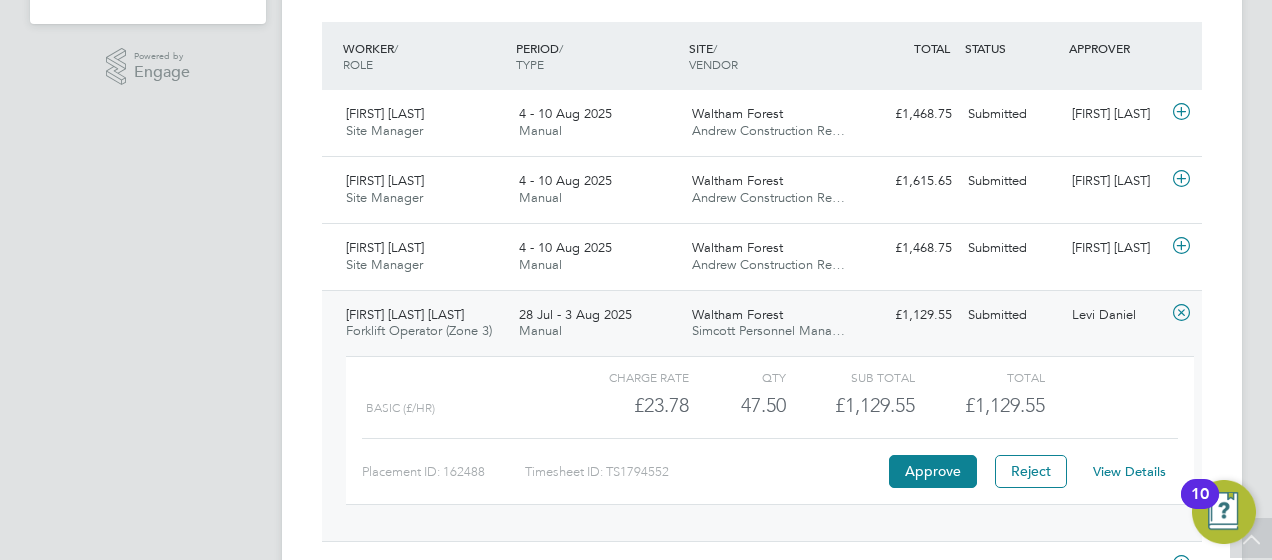 click on "View Details" 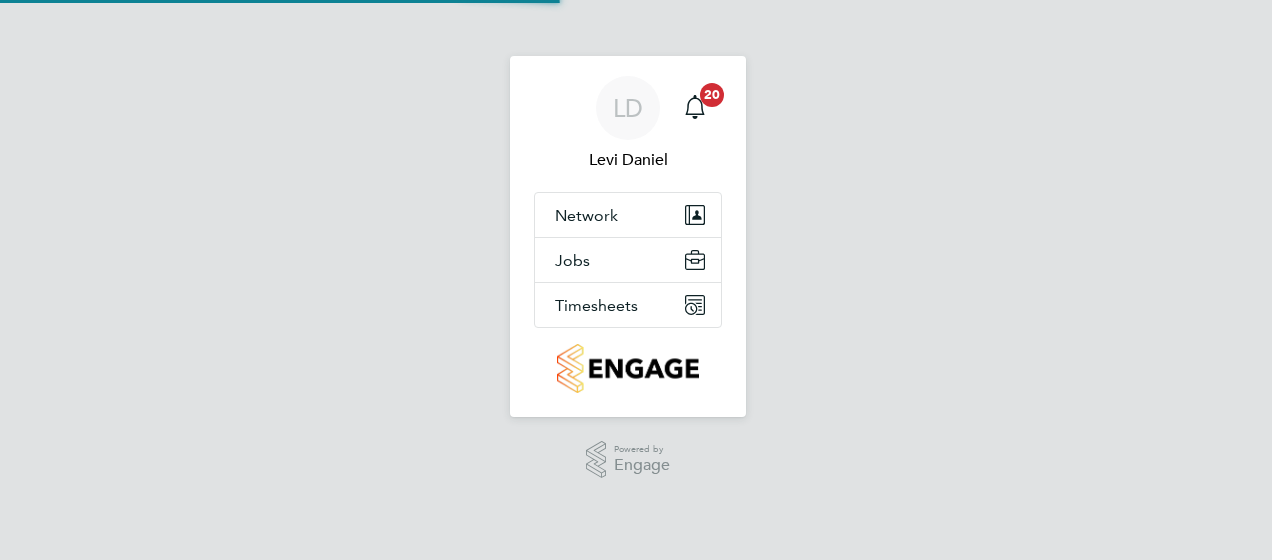 scroll, scrollTop: 0, scrollLeft: 0, axis: both 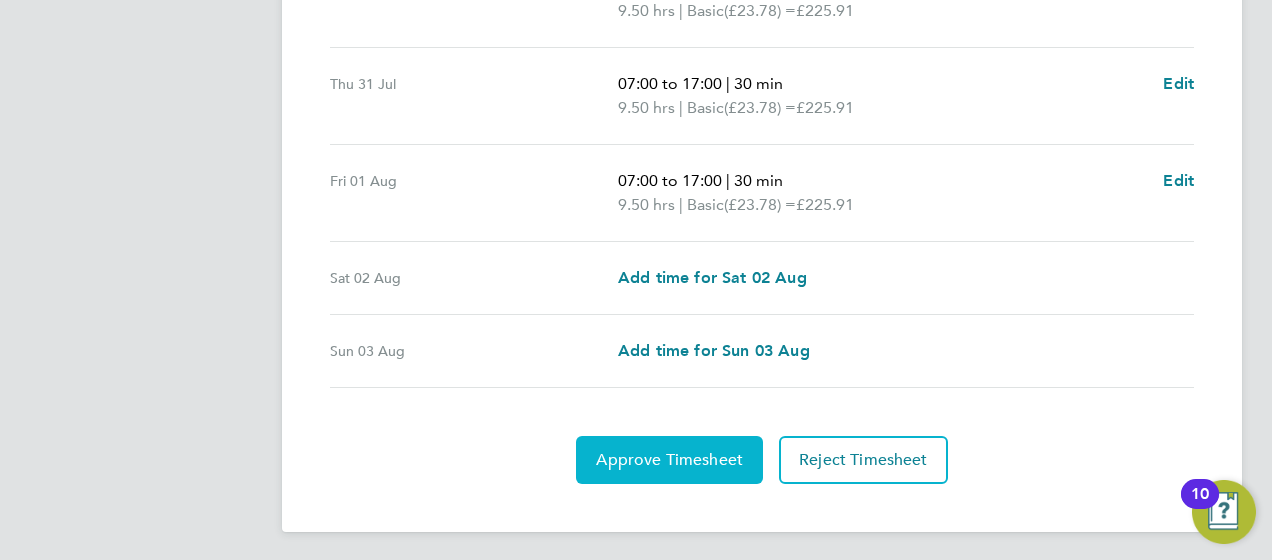 click on "Approve Timesheet" 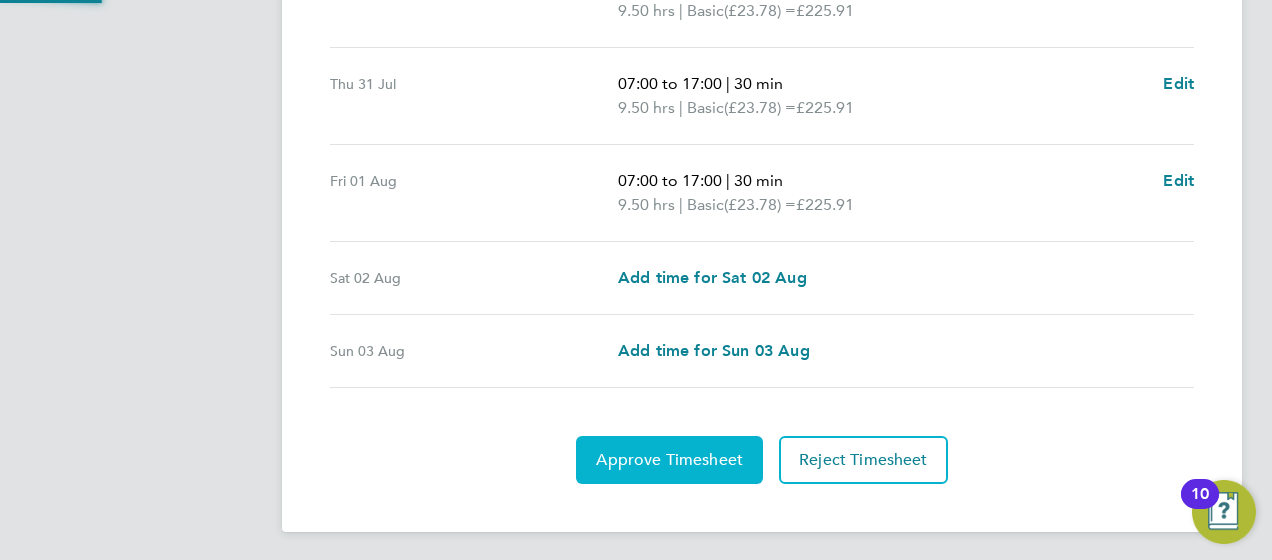 scroll, scrollTop: 0, scrollLeft: 0, axis: both 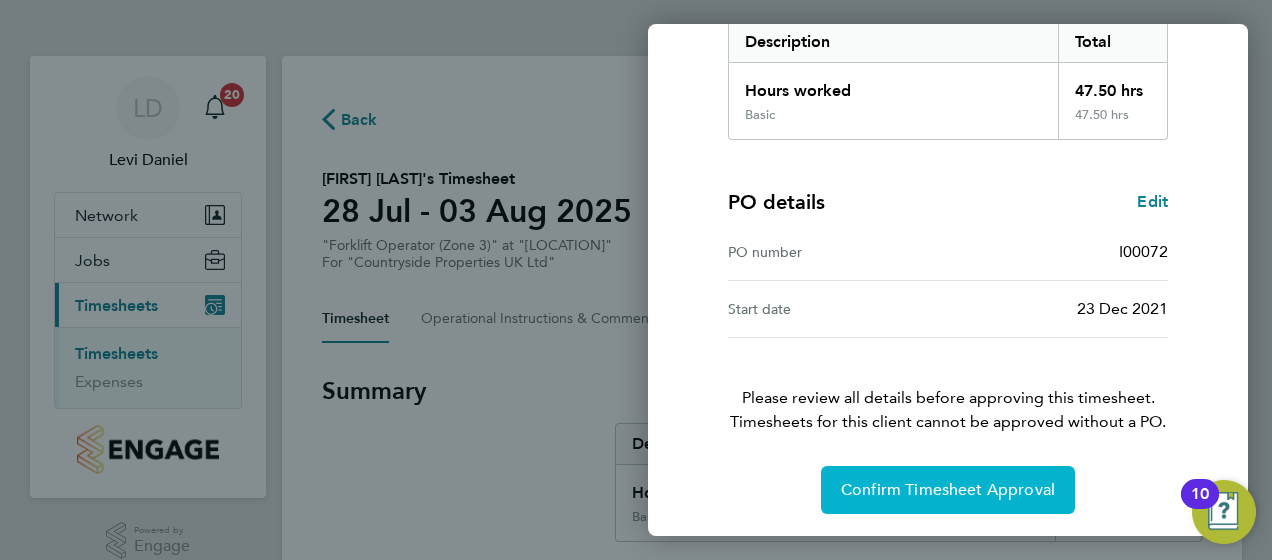 click on "Confirm Timesheet Approval" 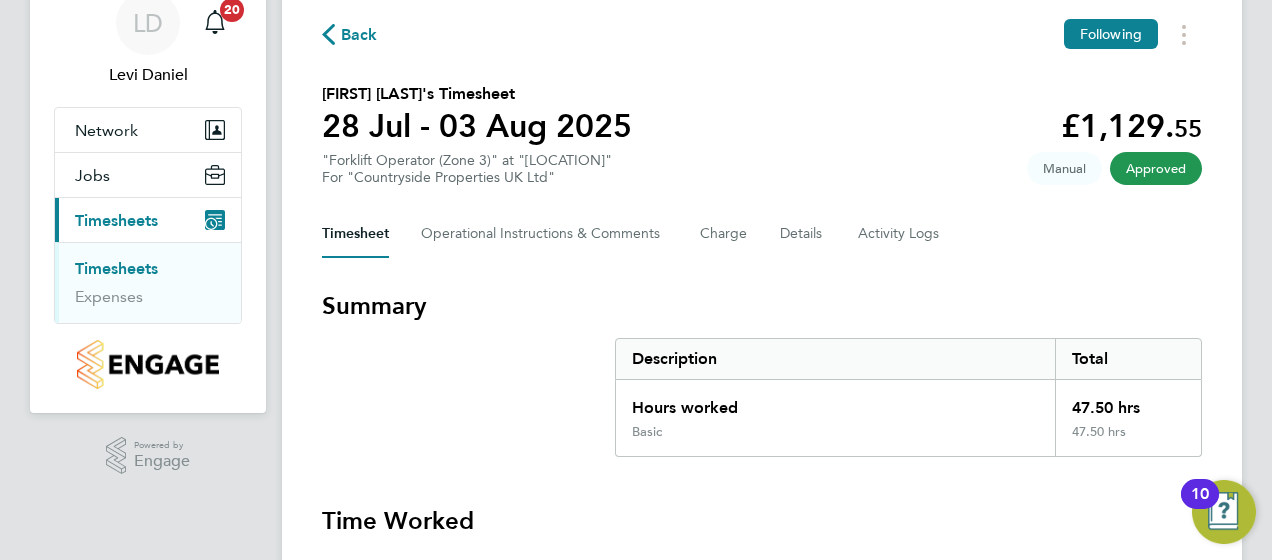 scroll, scrollTop: 0, scrollLeft: 0, axis: both 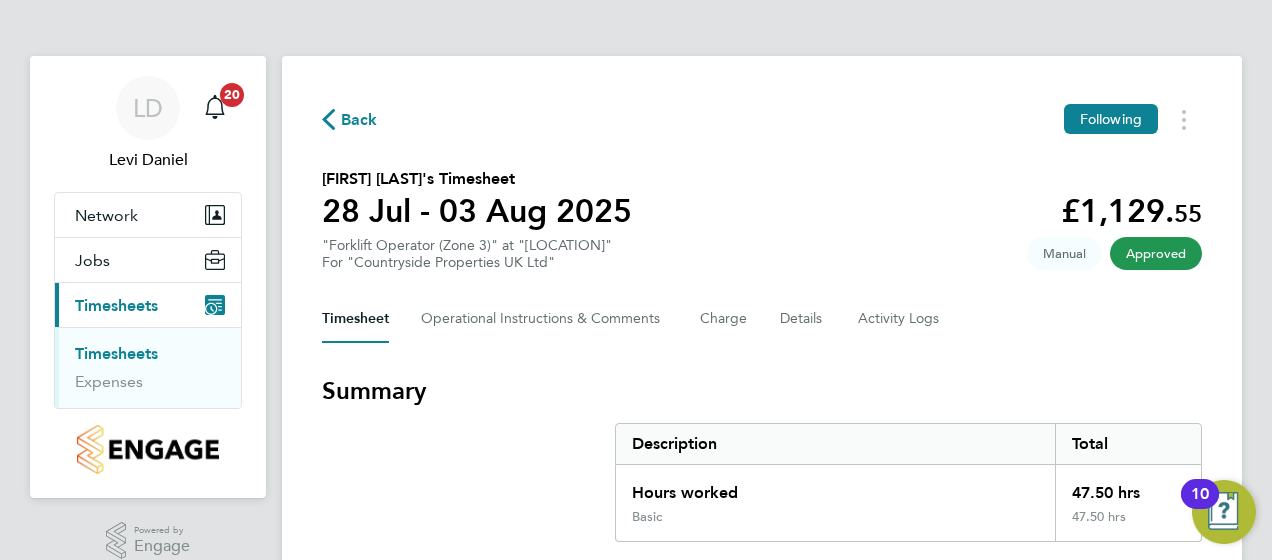 click on "Back" 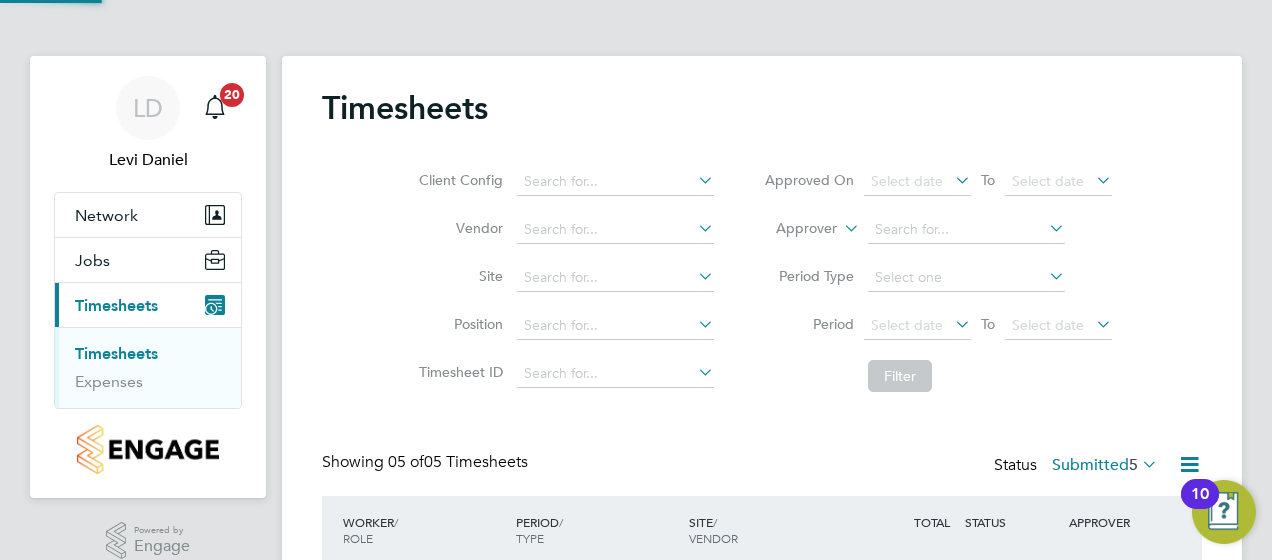 scroll, scrollTop: 10, scrollLeft: 10, axis: both 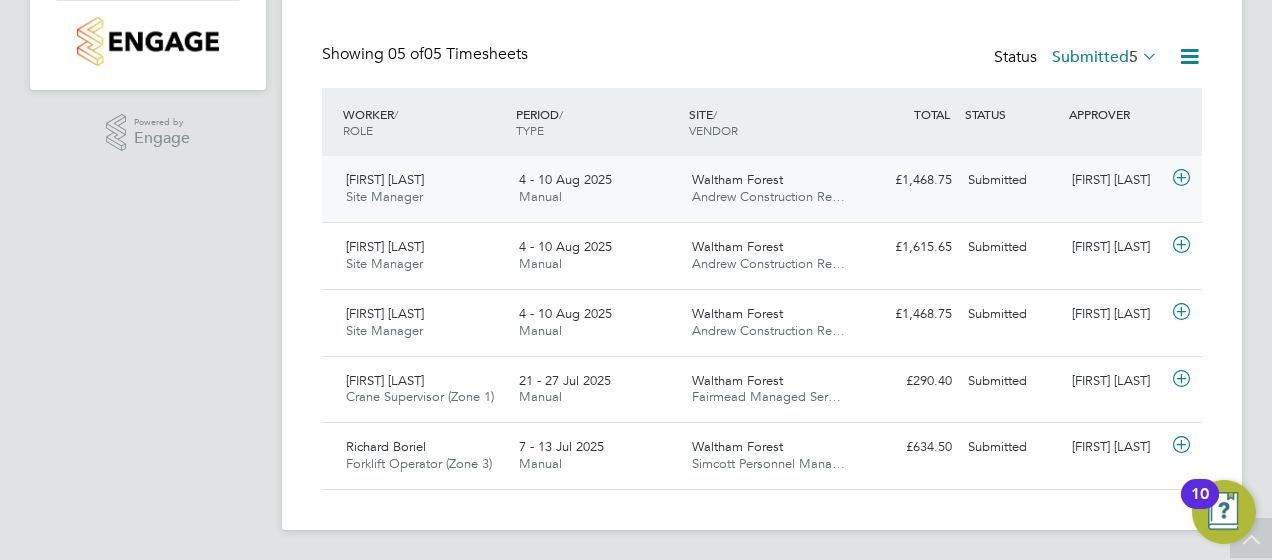 click 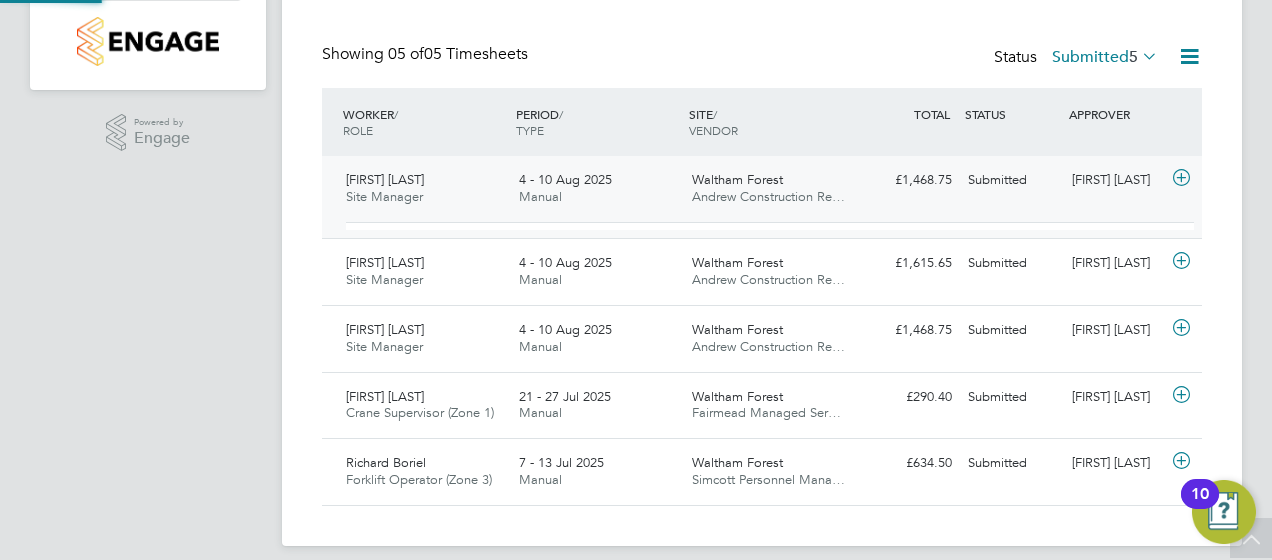 scroll, scrollTop: 10, scrollLeft: 10, axis: both 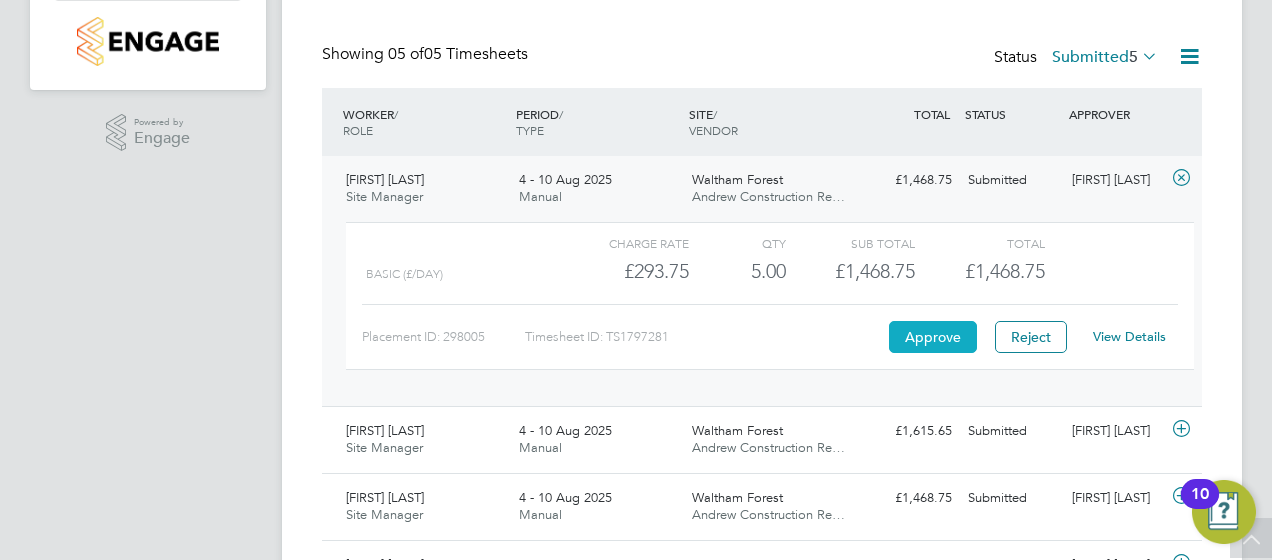 click on "Approve" 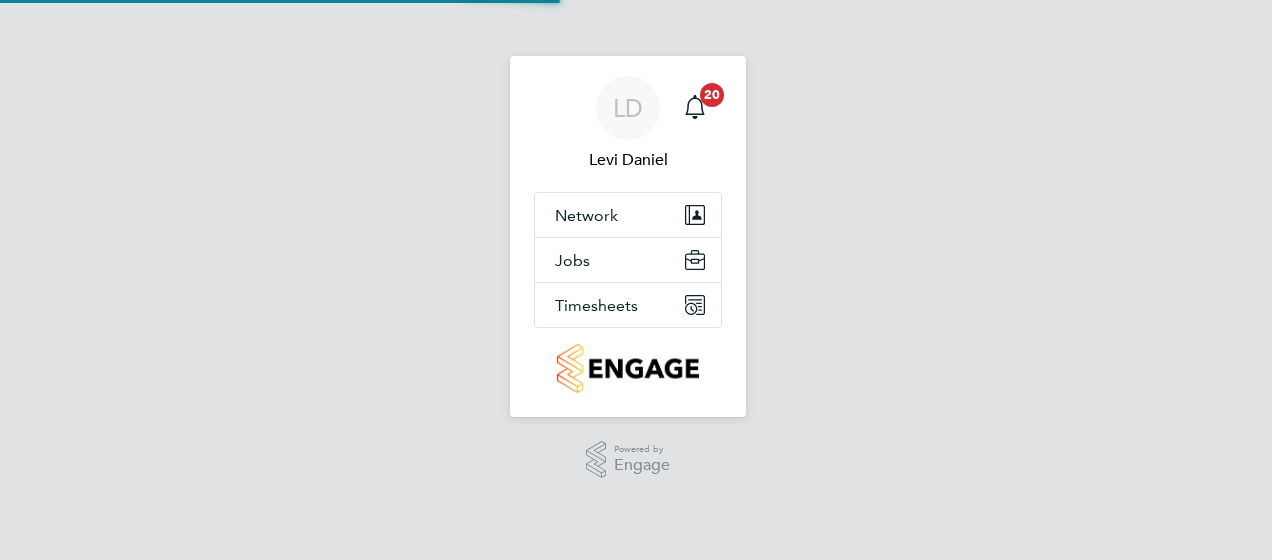 scroll, scrollTop: 0, scrollLeft: 0, axis: both 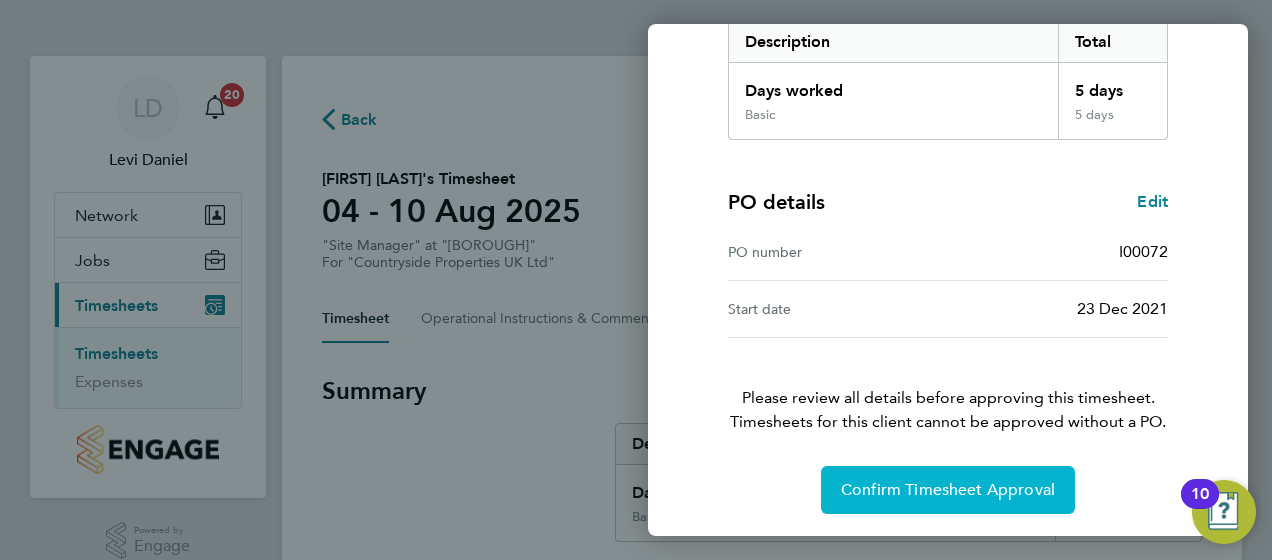 click on "Confirm Timesheet Approval" 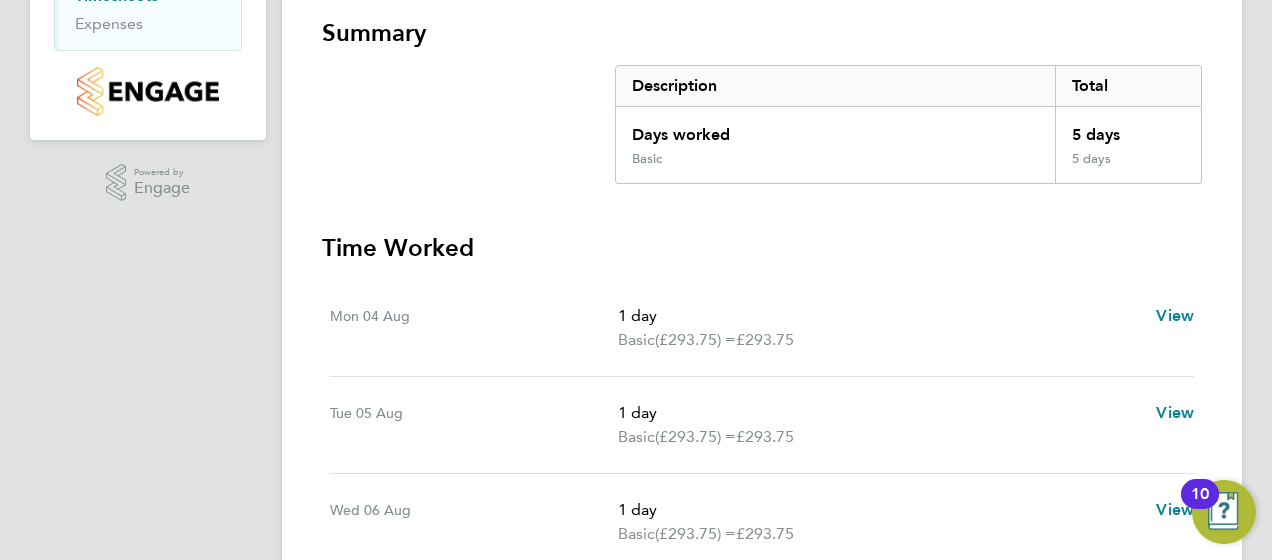 scroll, scrollTop: 100, scrollLeft: 0, axis: vertical 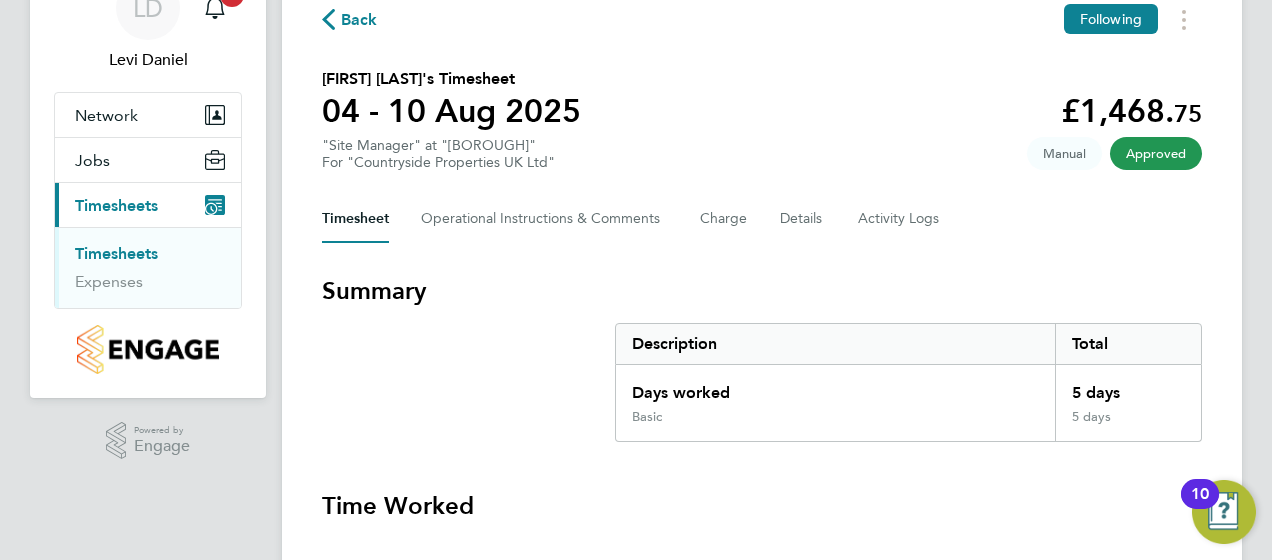 click on "Back" 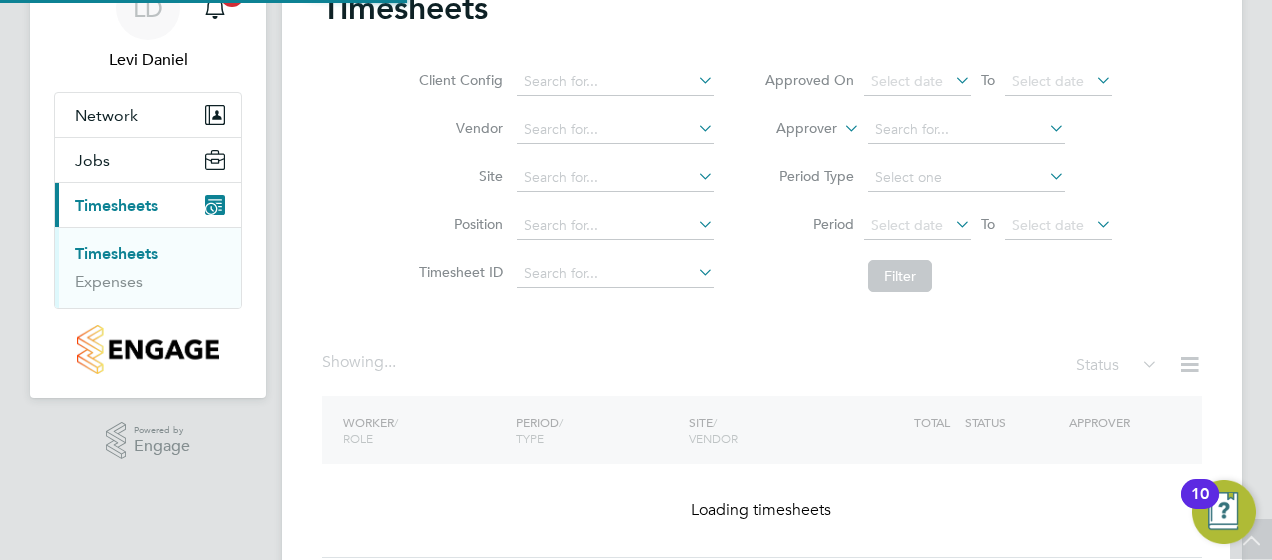 scroll, scrollTop: 0, scrollLeft: 0, axis: both 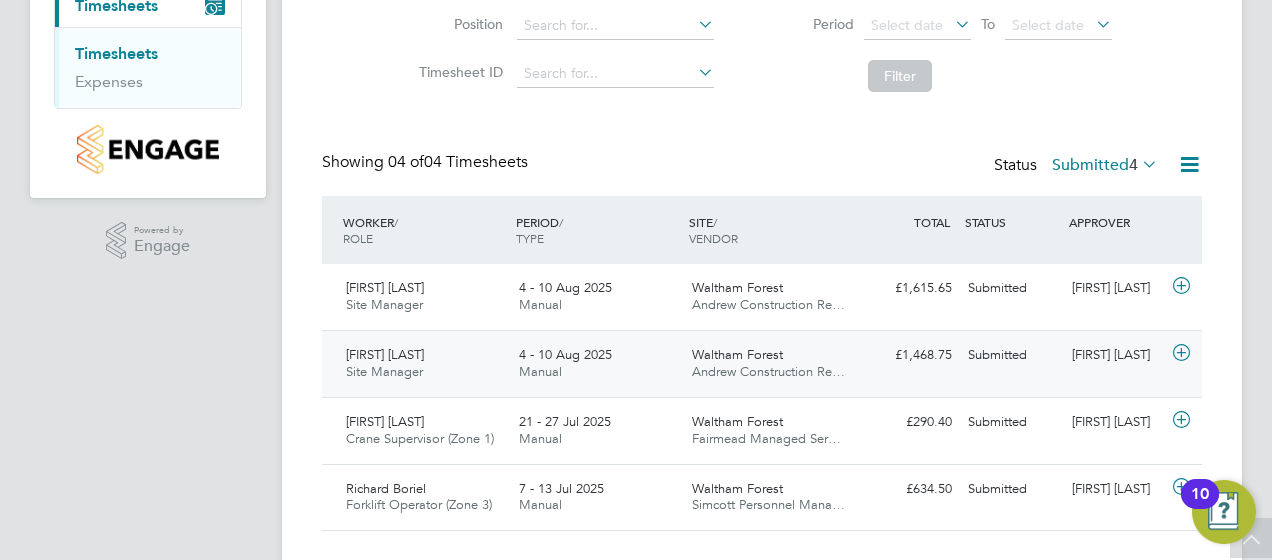 click 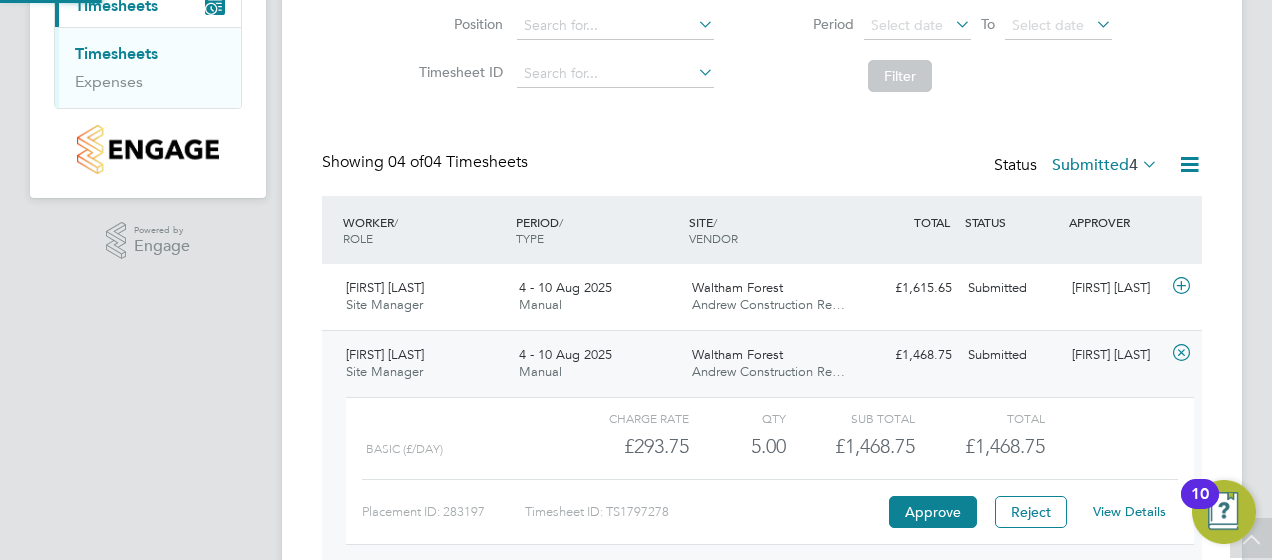 scroll, scrollTop: 10, scrollLeft: 10, axis: both 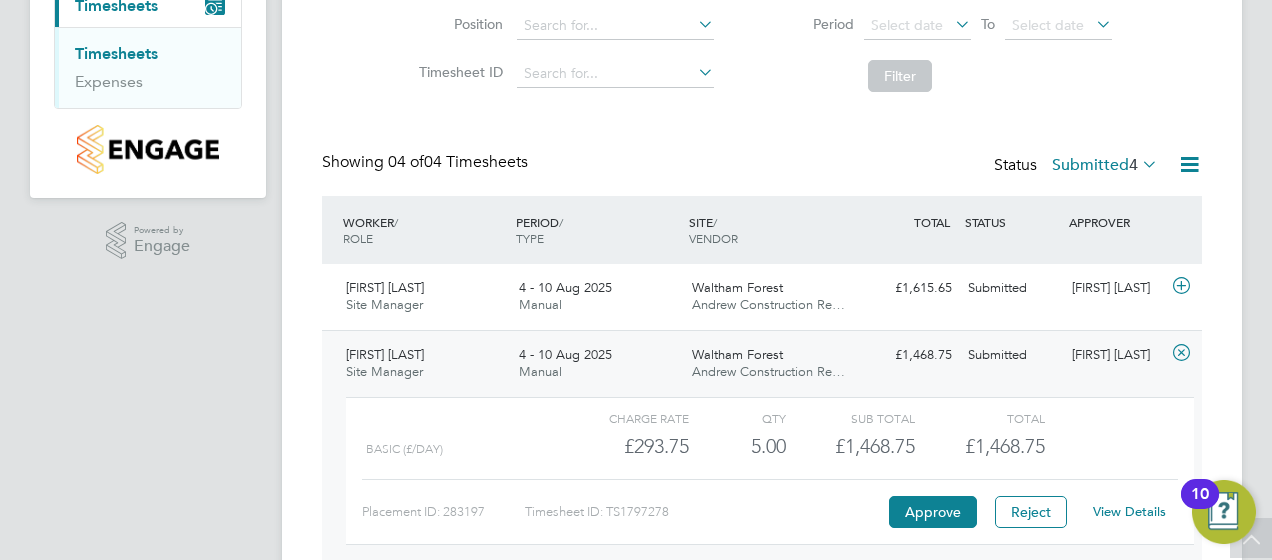 click on "View Details" 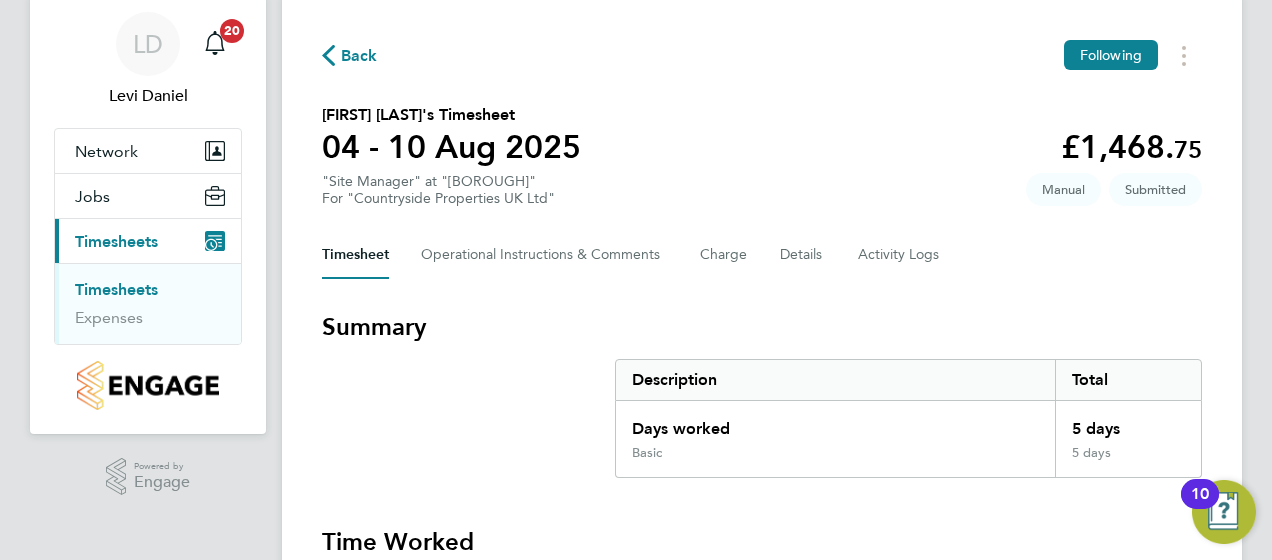 scroll, scrollTop: 0, scrollLeft: 0, axis: both 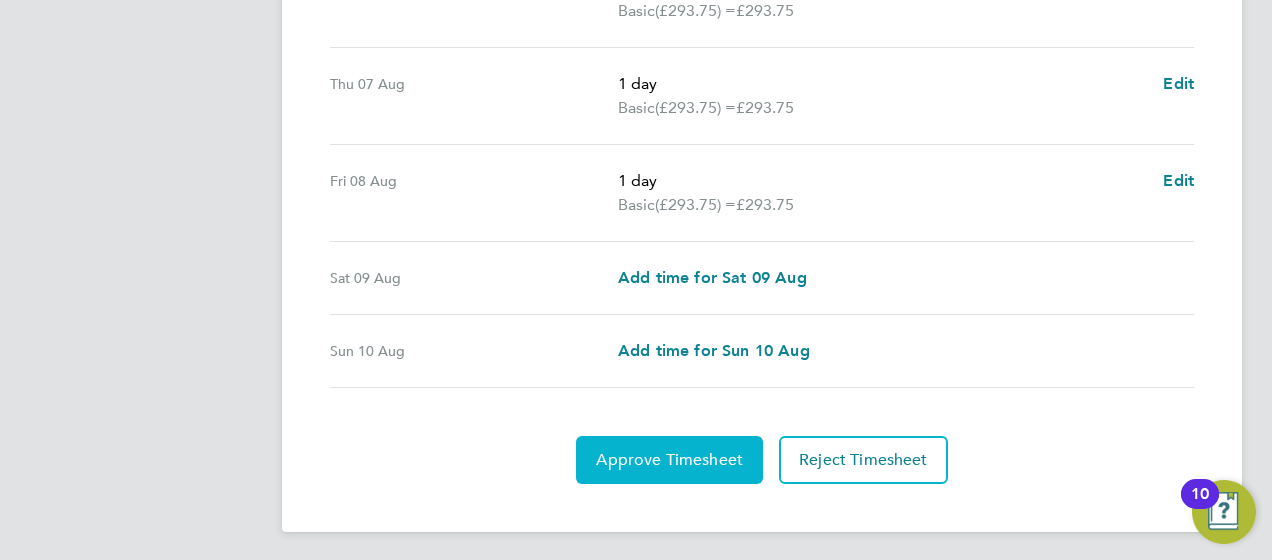 click on "Approve Timesheet" 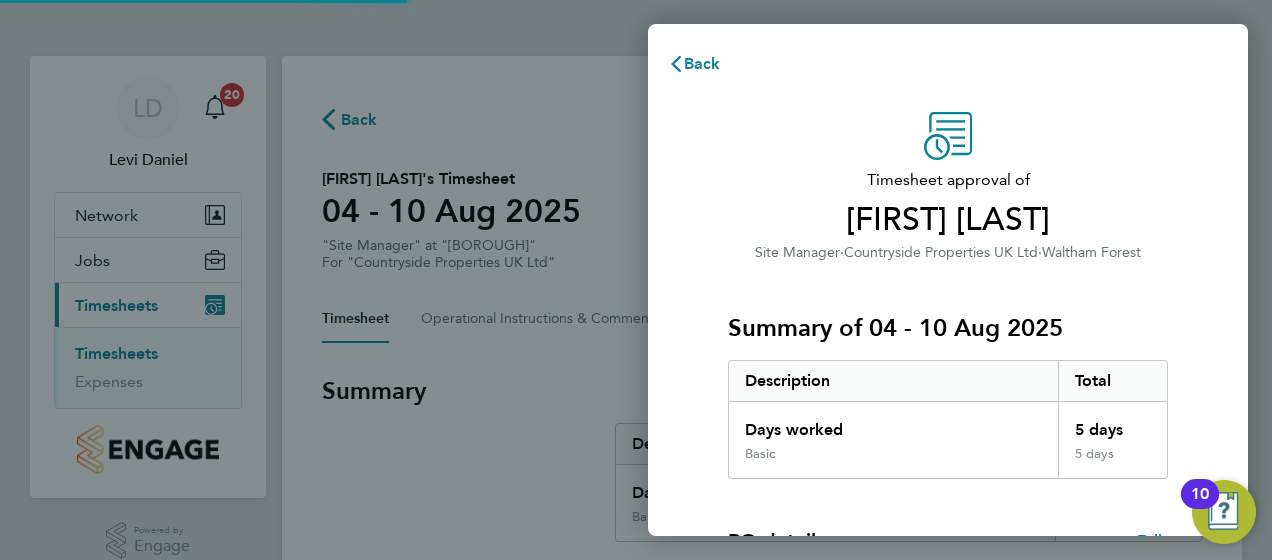 scroll, scrollTop: 0, scrollLeft: 0, axis: both 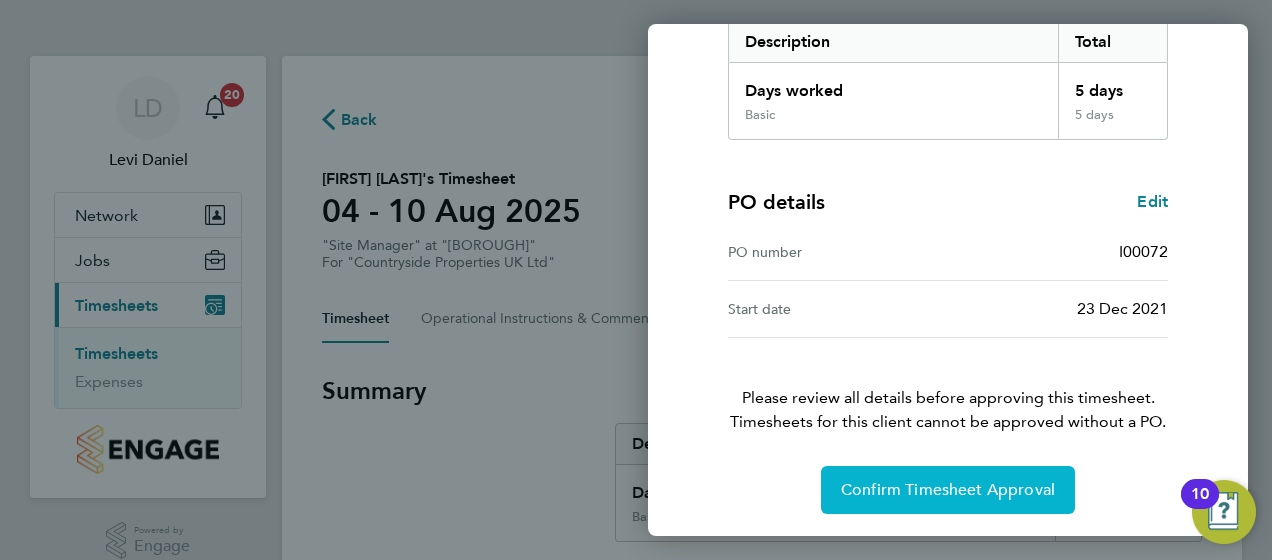 click on "Confirm Timesheet Approval" 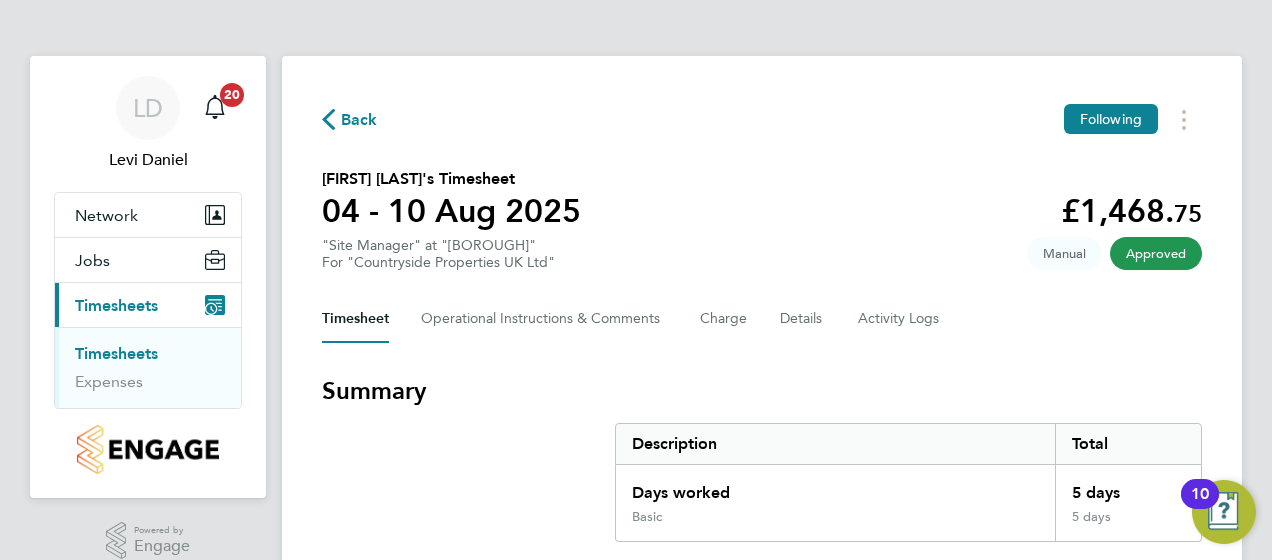 click on "Back" 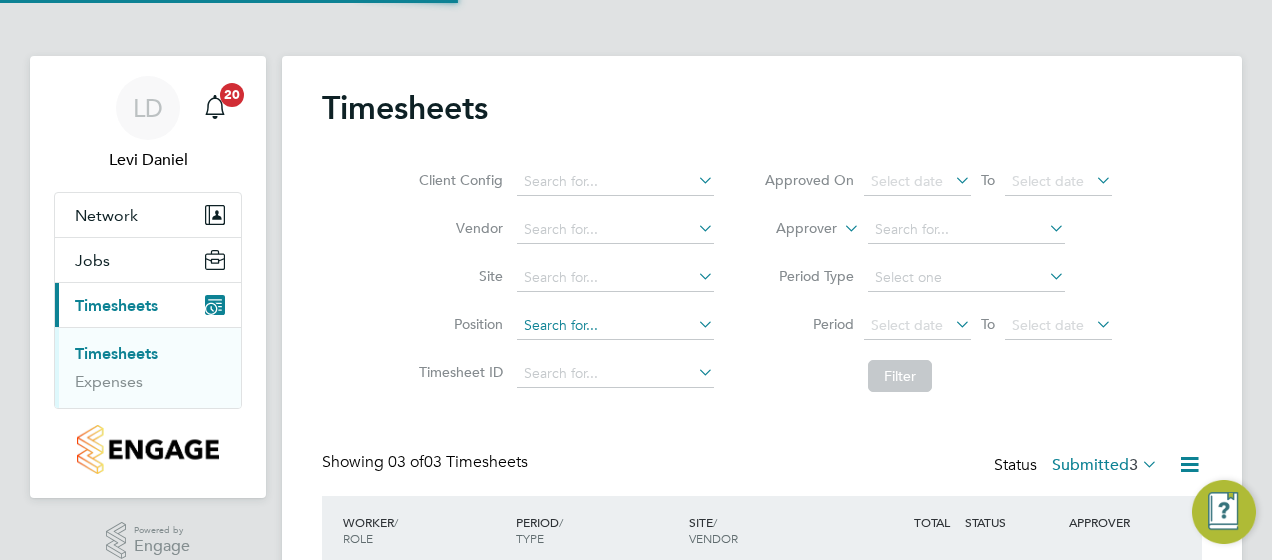 scroll, scrollTop: 10, scrollLeft: 10, axis: both 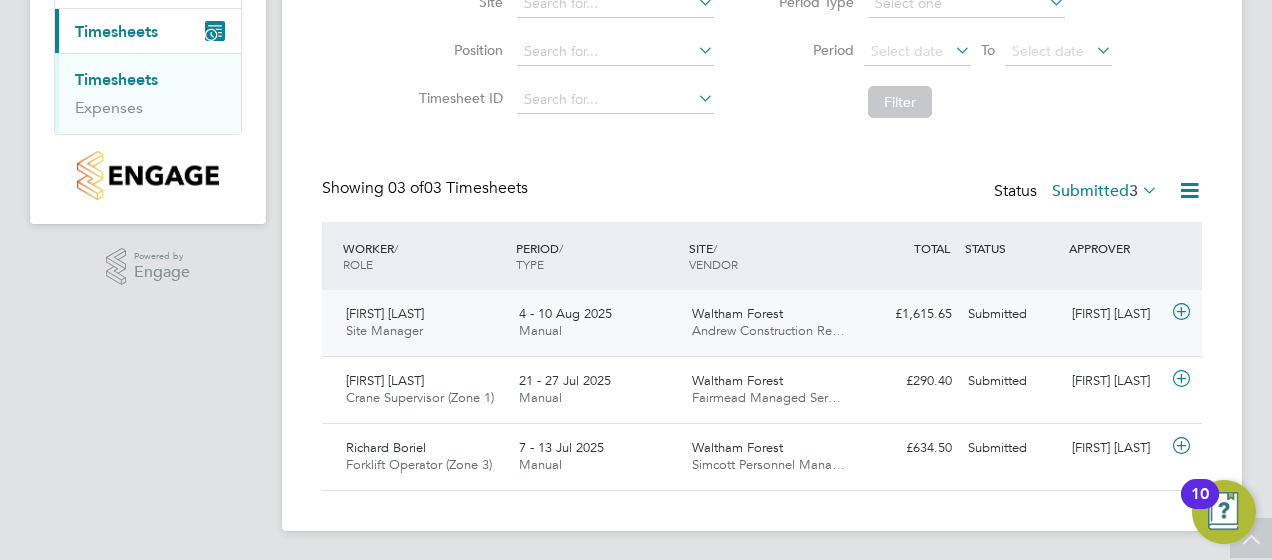click 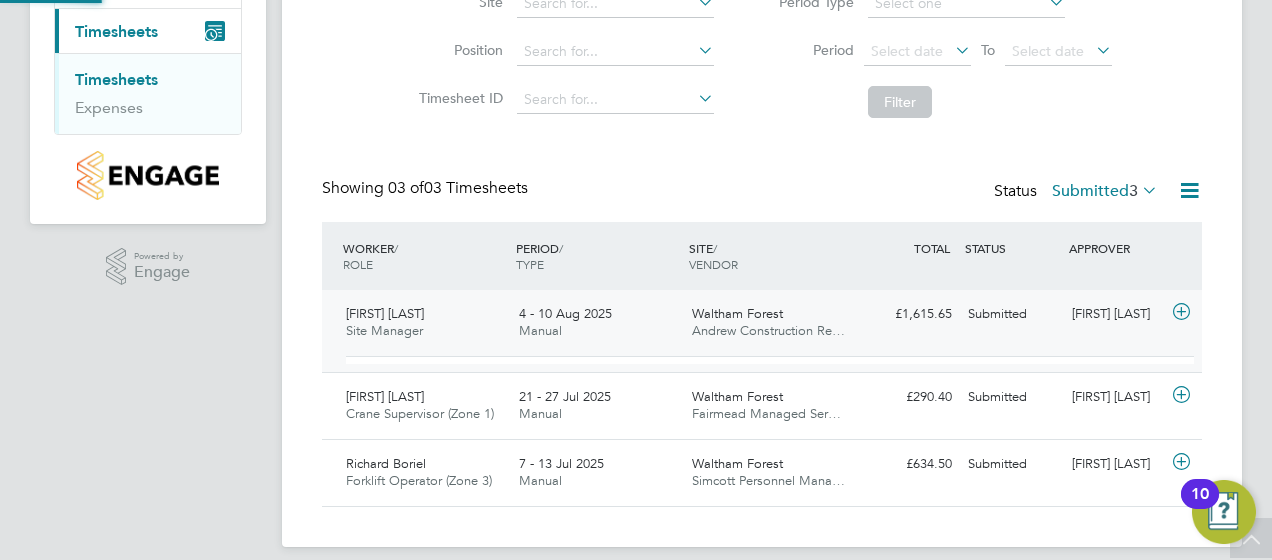 scroll, scrollTop: 10, scrollLeft: 10, axis: both 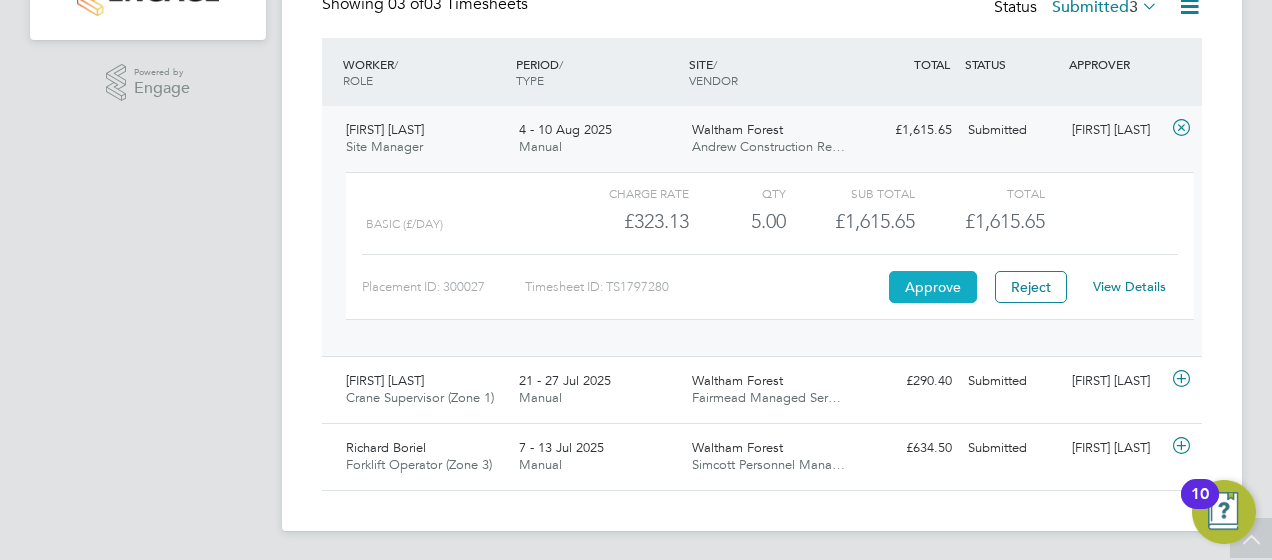 click on "Approve" 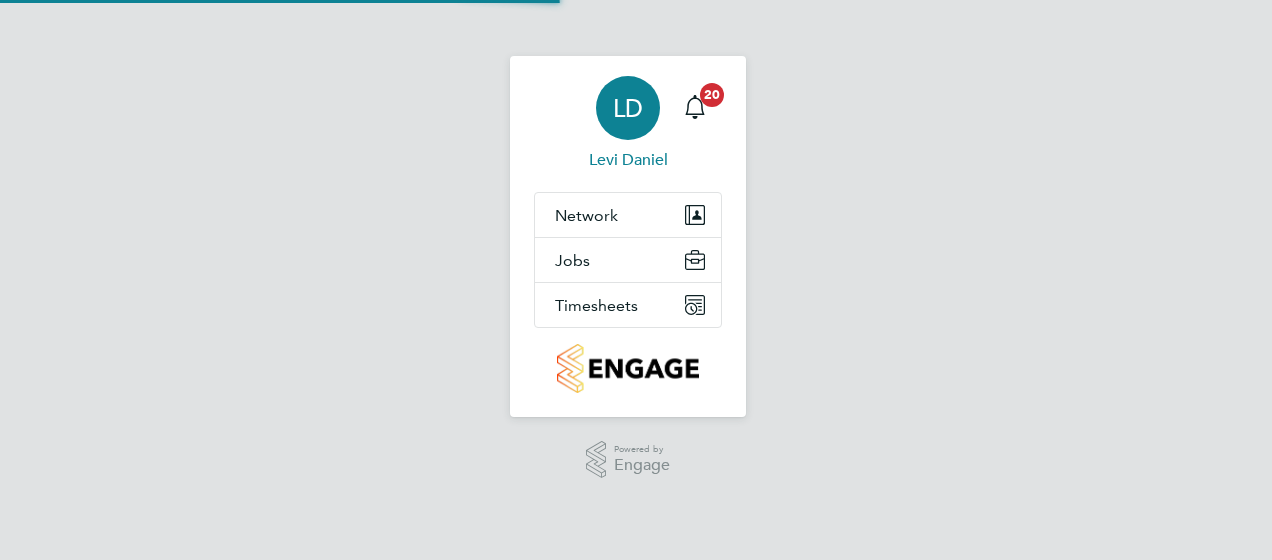 scroll, scrollTop: 0, scrollLeft: 0, axis: both 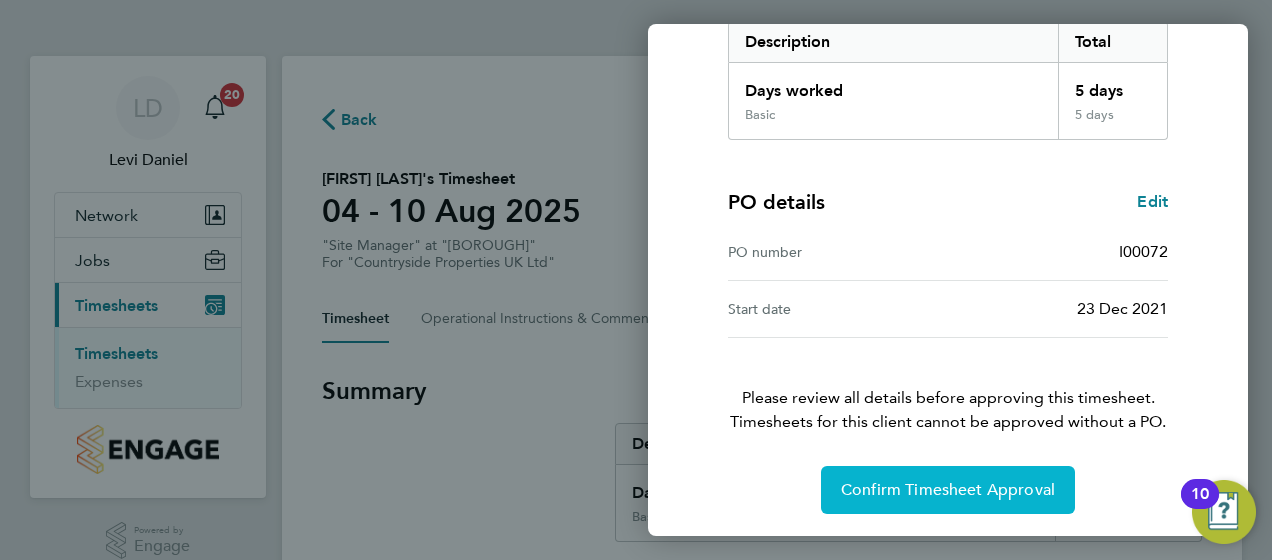 click on "Confirm Timesheet Approval" 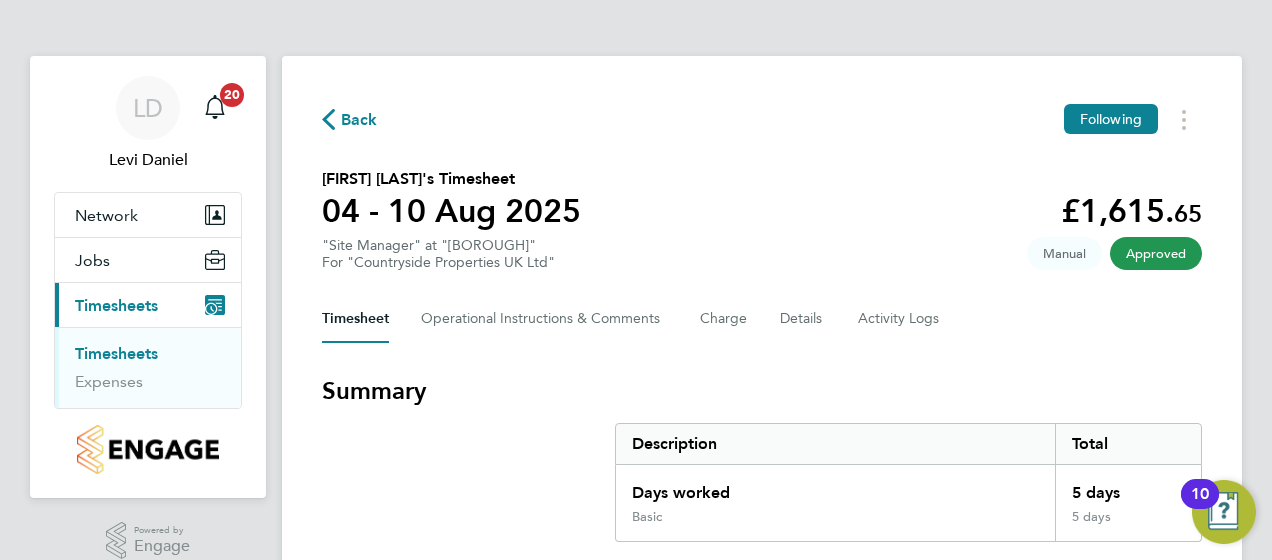 click on "Back" 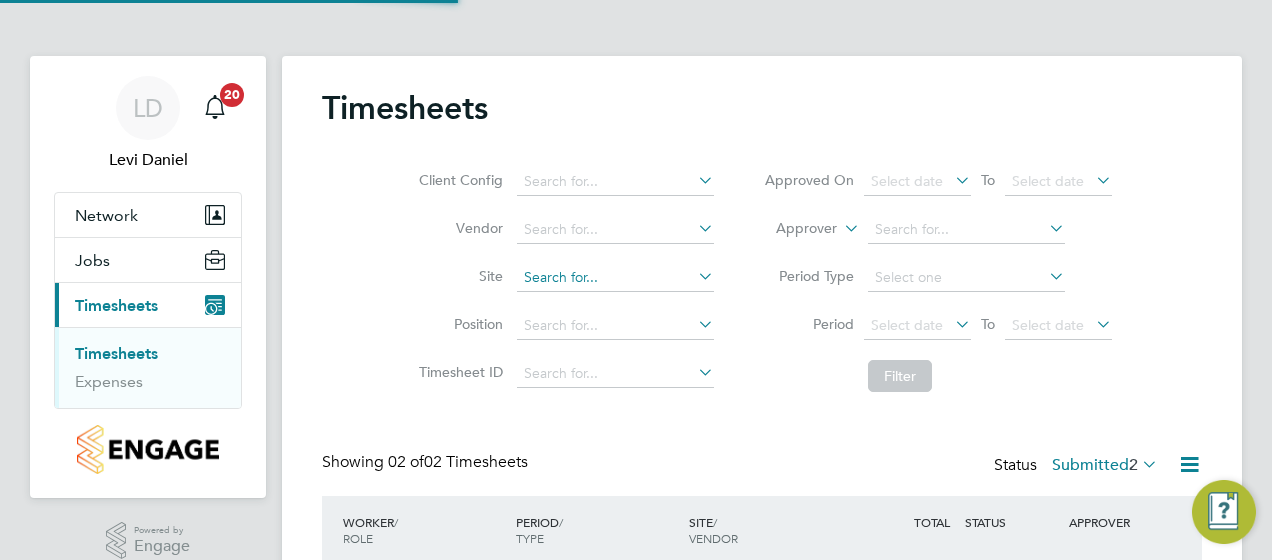 scroll, scrollTop: 10, scrollLeft: 10, axis: both 